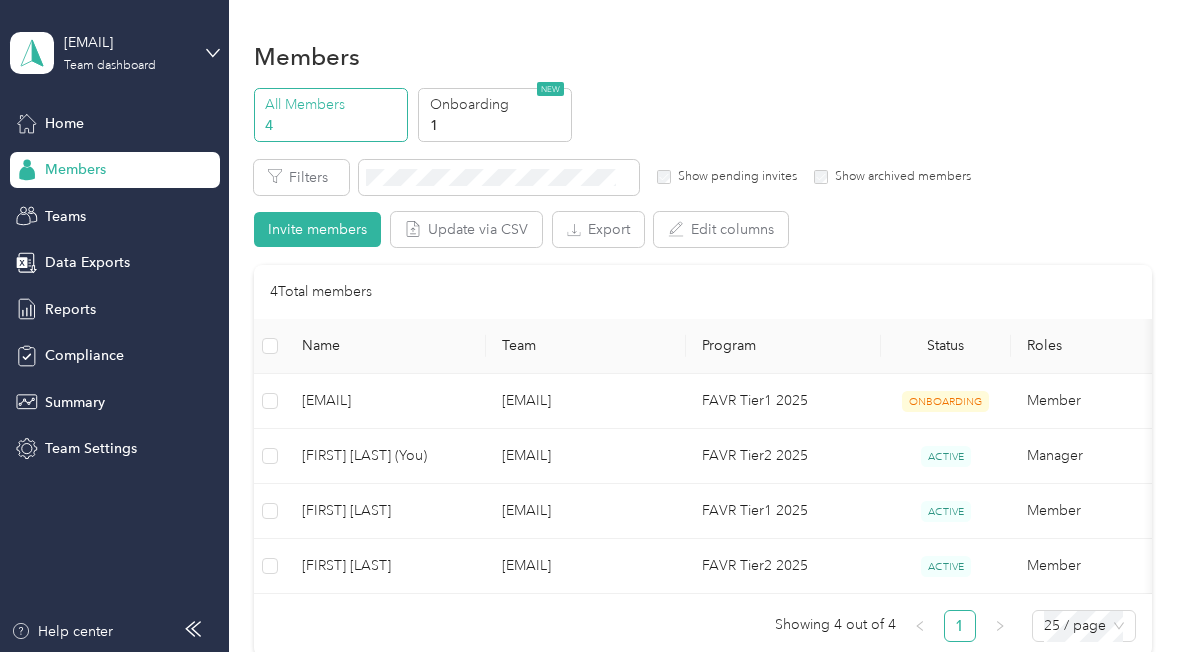 scroll, scrollTop: 0, scrollLeft: 0, axis: both 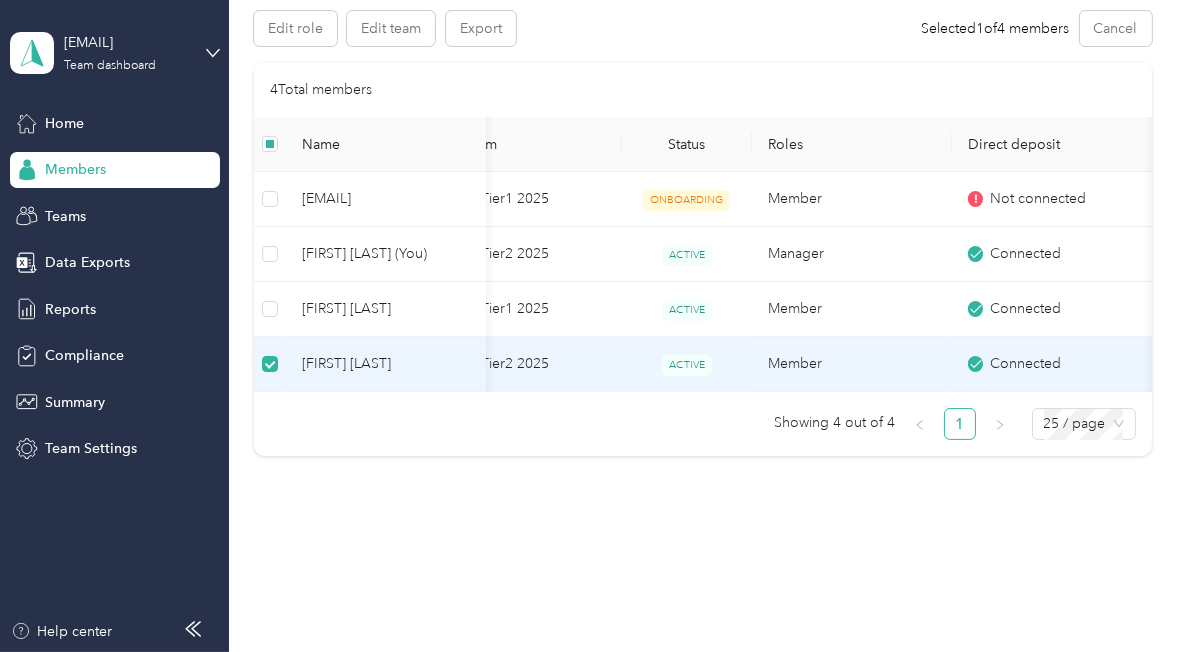 click on "[FIRST] [LAST]" at bounding box center (386, 364) 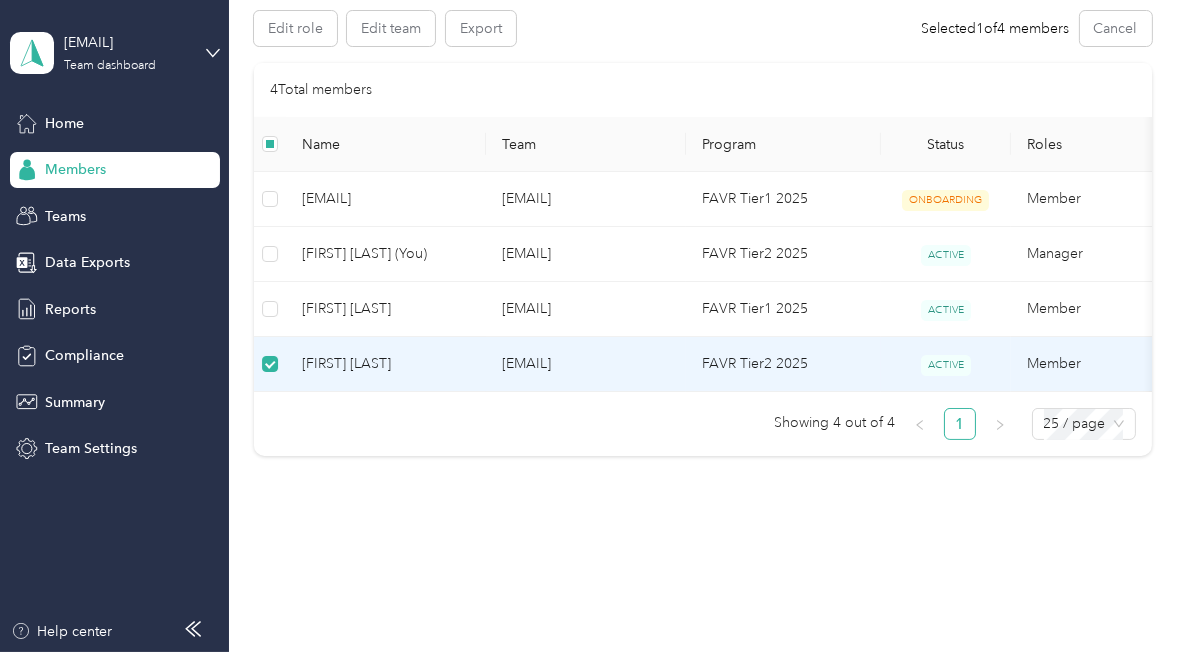 click on "[FIRST] [LAST]" at bounding box center (386, 364) 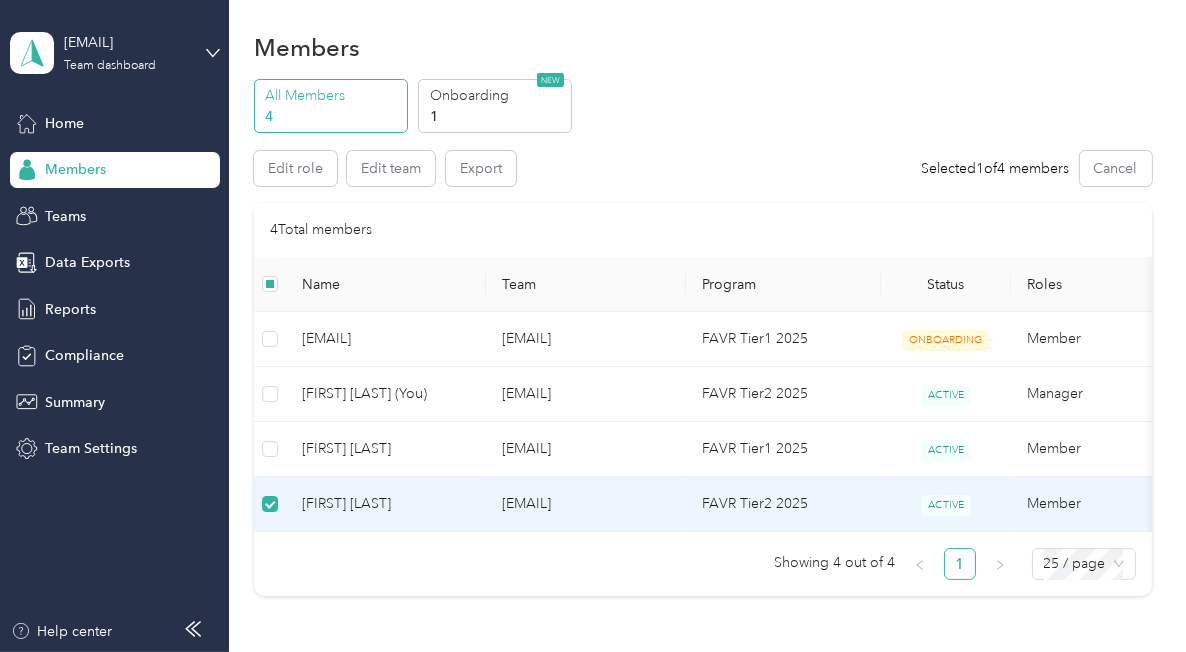 scroll, scrollTop: 0, scrollLeft: 0, axis: both 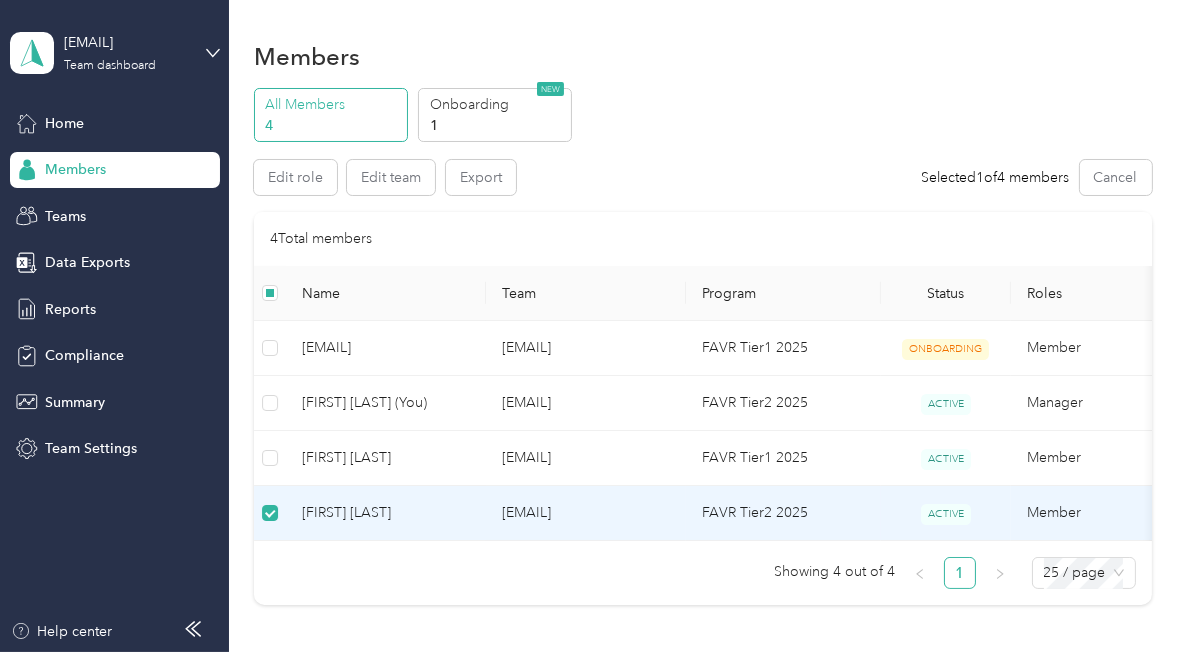 drag, startPoint x: 560, startPoint y: 510, endPoint x: 563, endPoint y: 494, distance: 16.27882 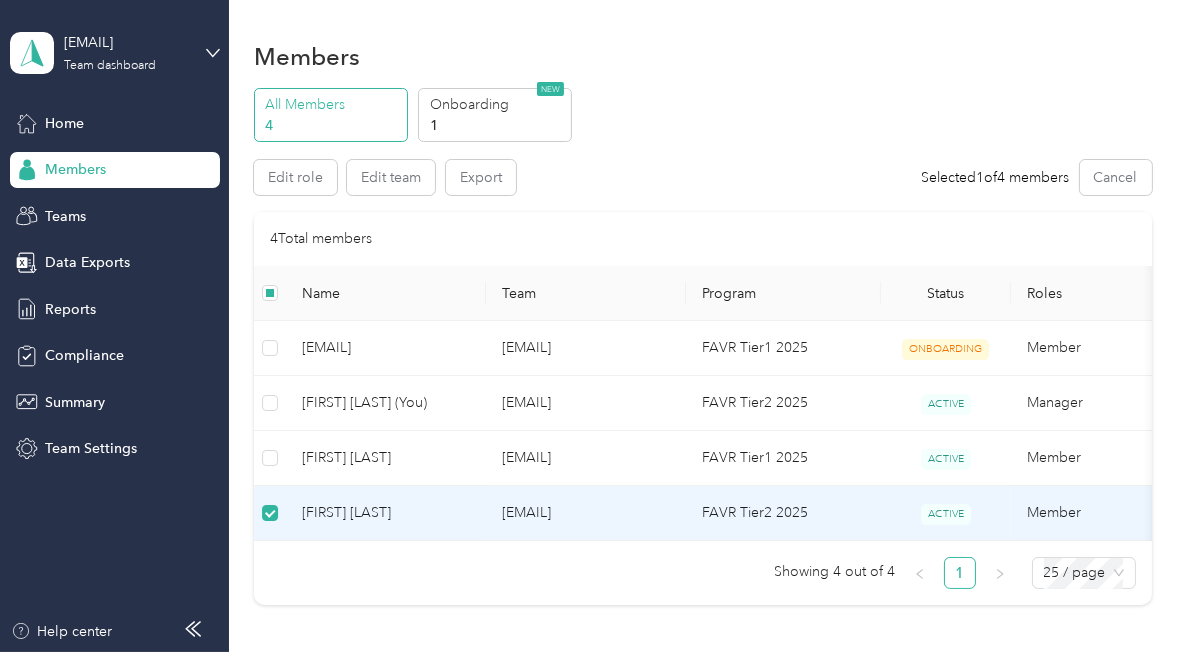 click on "Members" at bounding box center [115, 170] 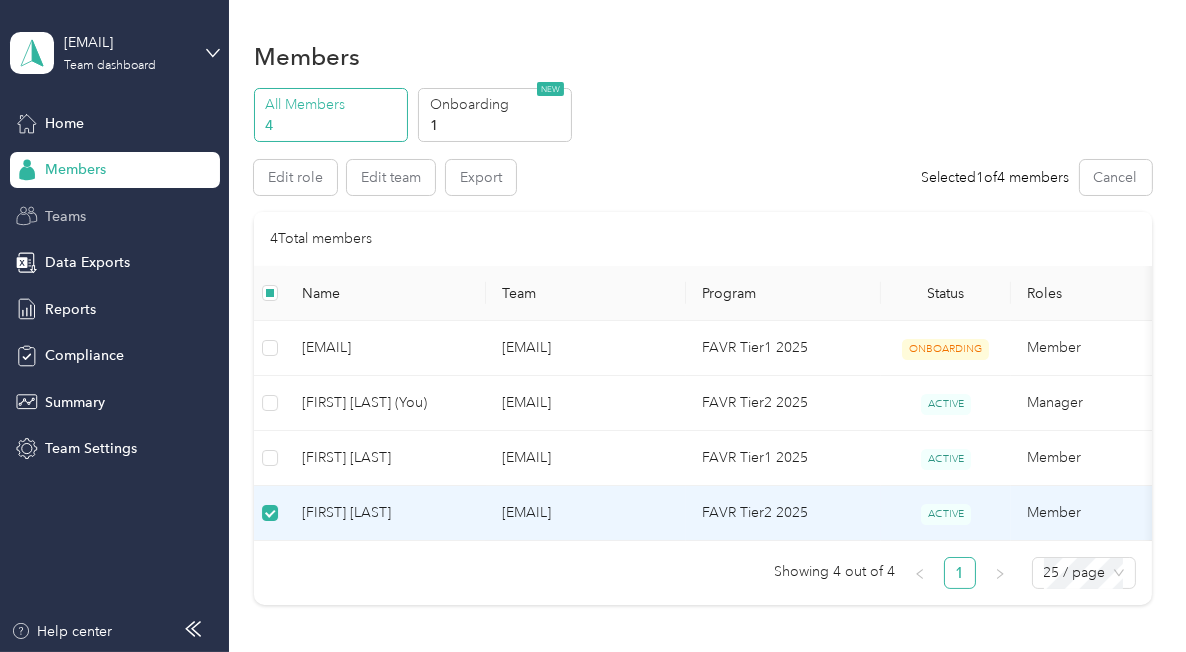 click on "Teams" at bounding box center (115, 216) 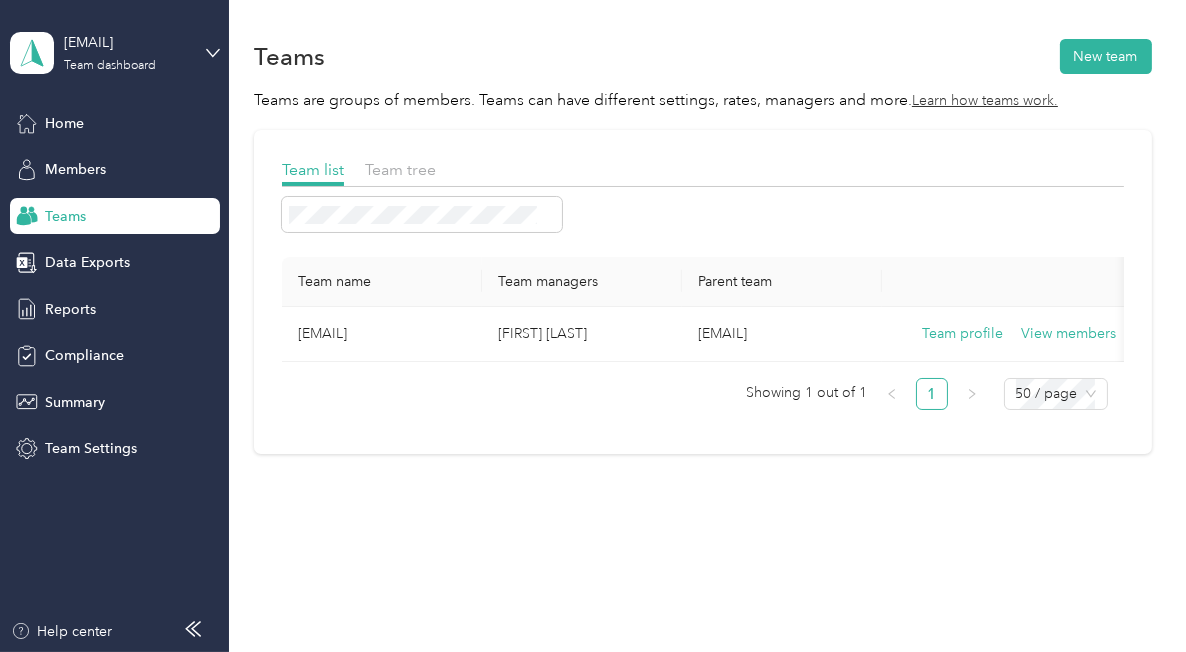 click on "Teams" at bounding box center [65, 216] 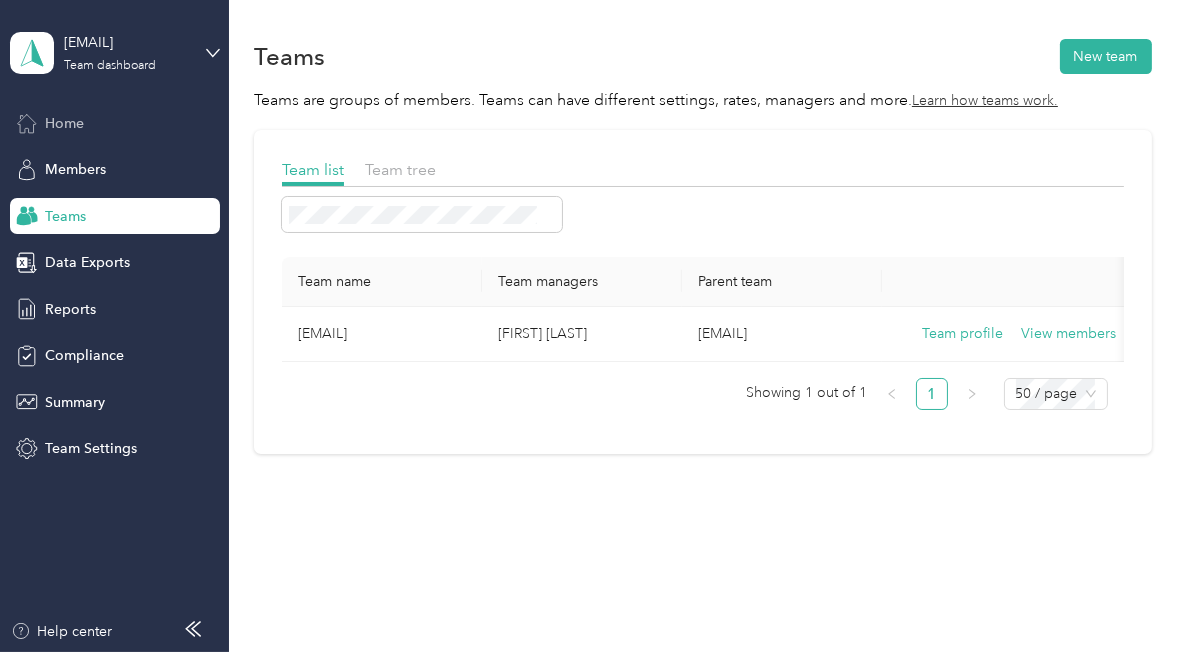 click on "Home" at bounding box center [64, 123] 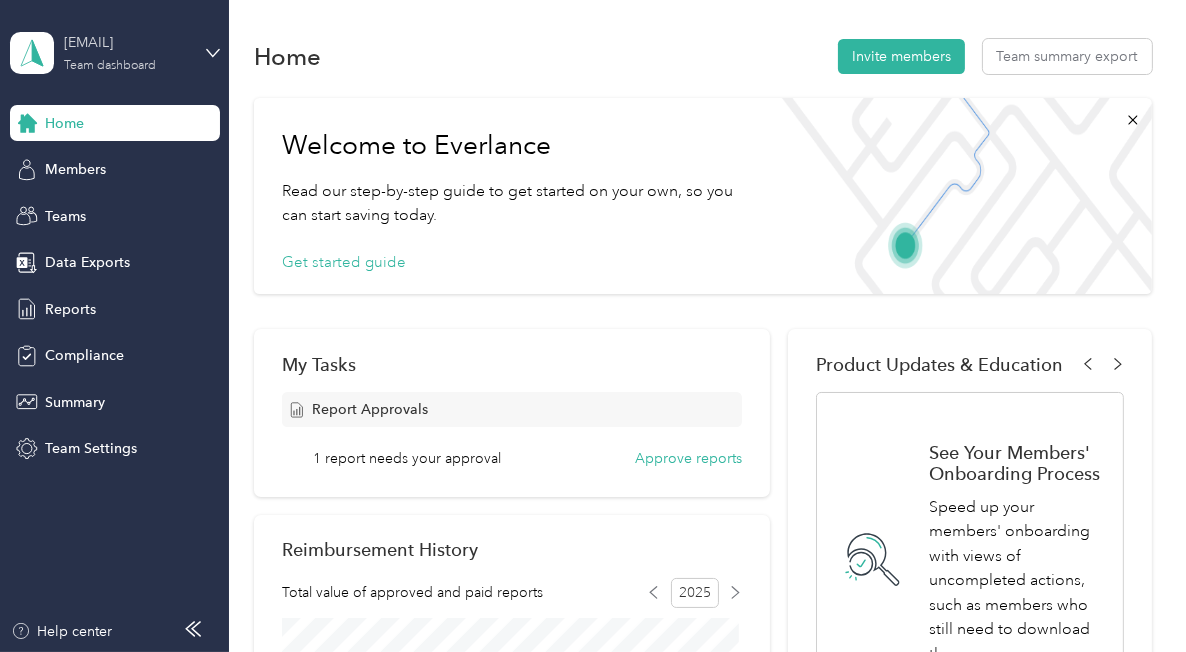 click on "[EMAIL]" at bounding box center [126, 42] 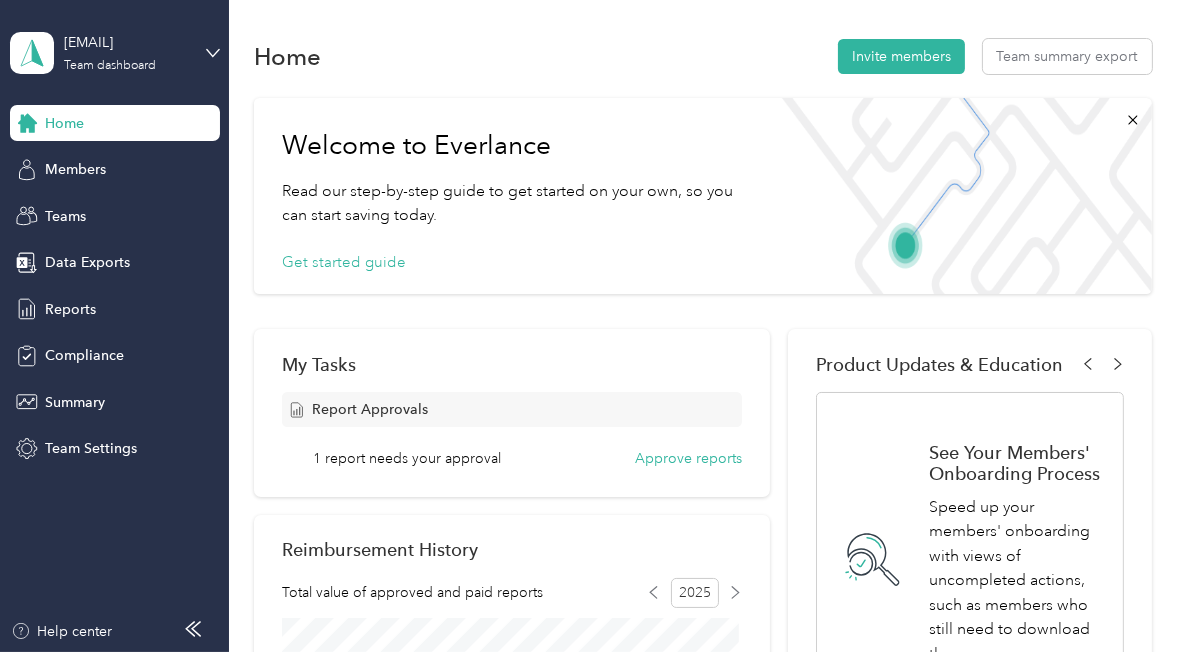 click on "Team dashboard" at bounding box center [162, 164] 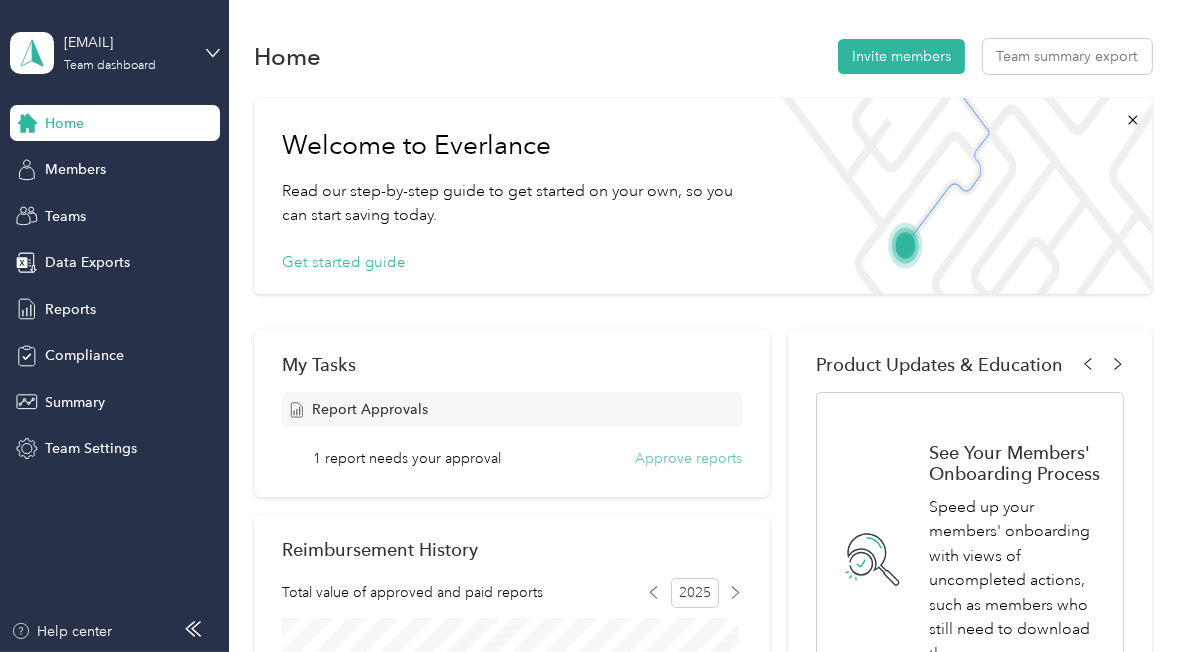 click on "Approve reports" at bounding box center (688, 458) 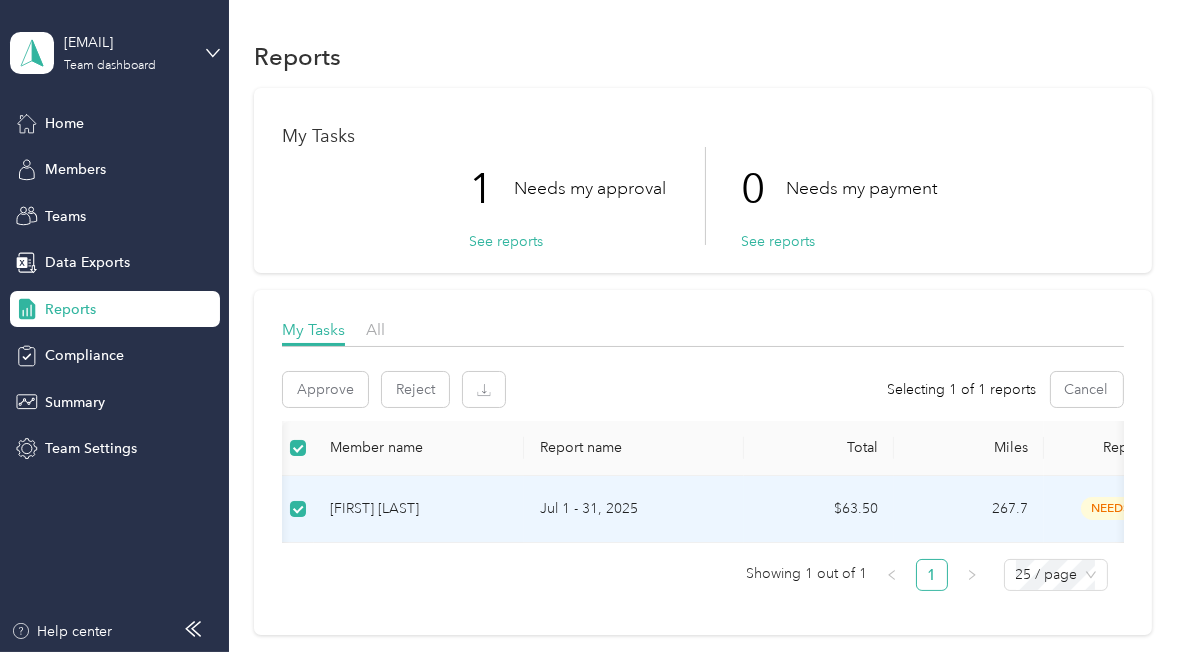 scroll, scrollTop: 0, scrollLeft: 825, axis: horizontal 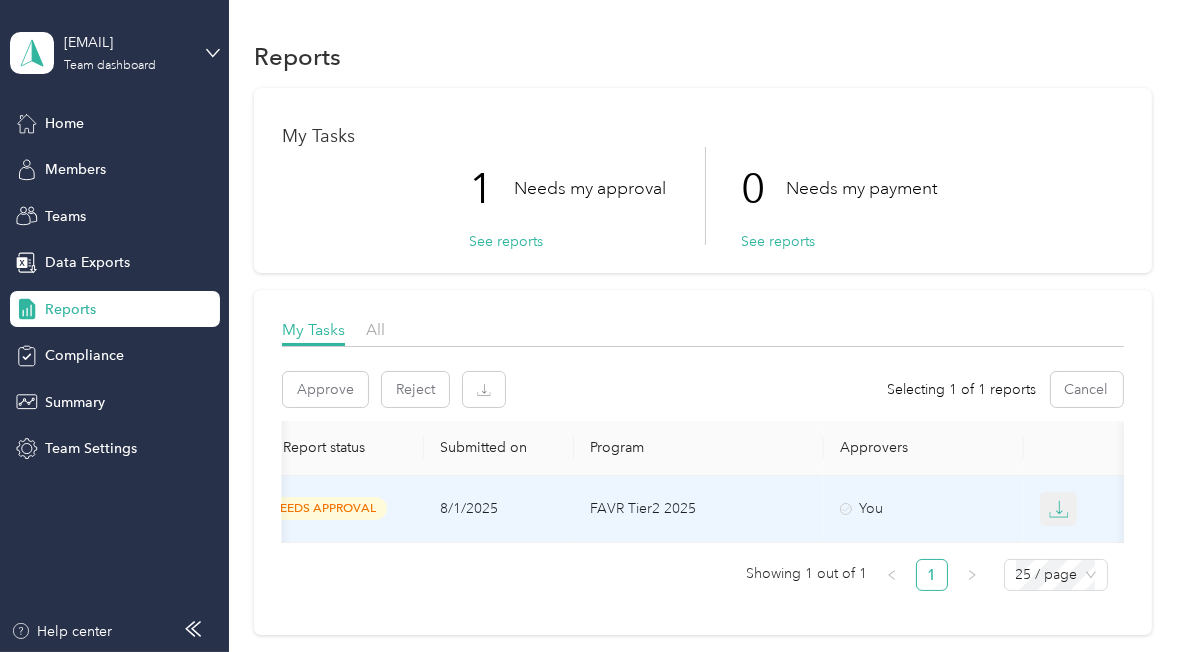 click 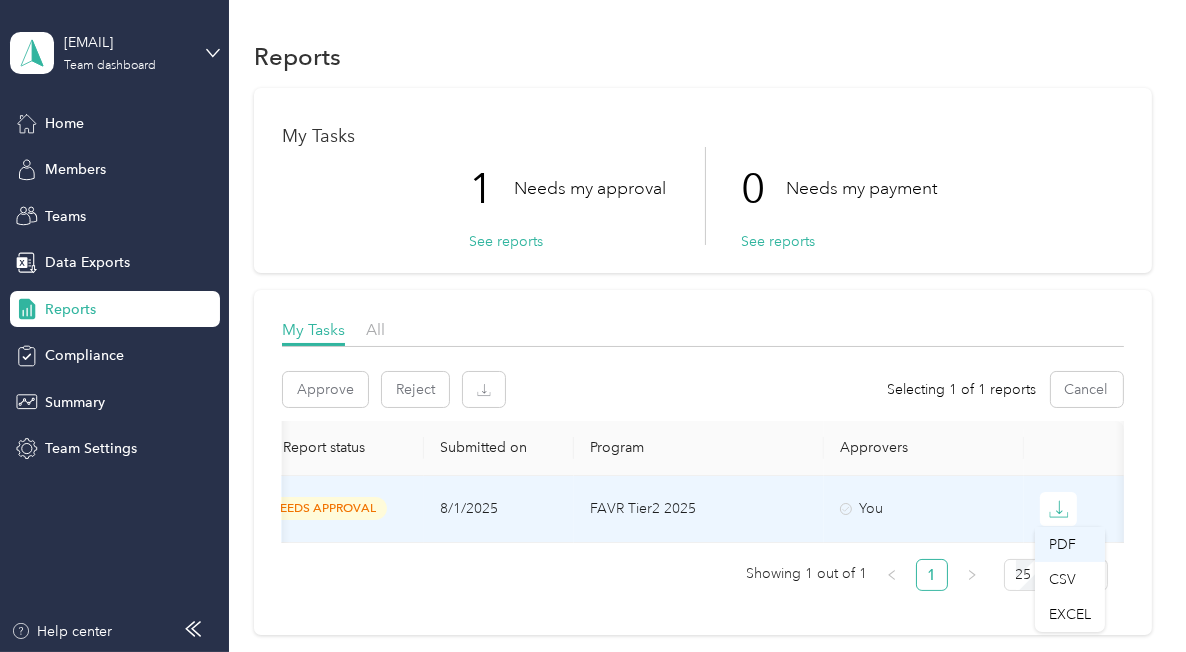click on "PDF" at bounding box center (1070, 544) 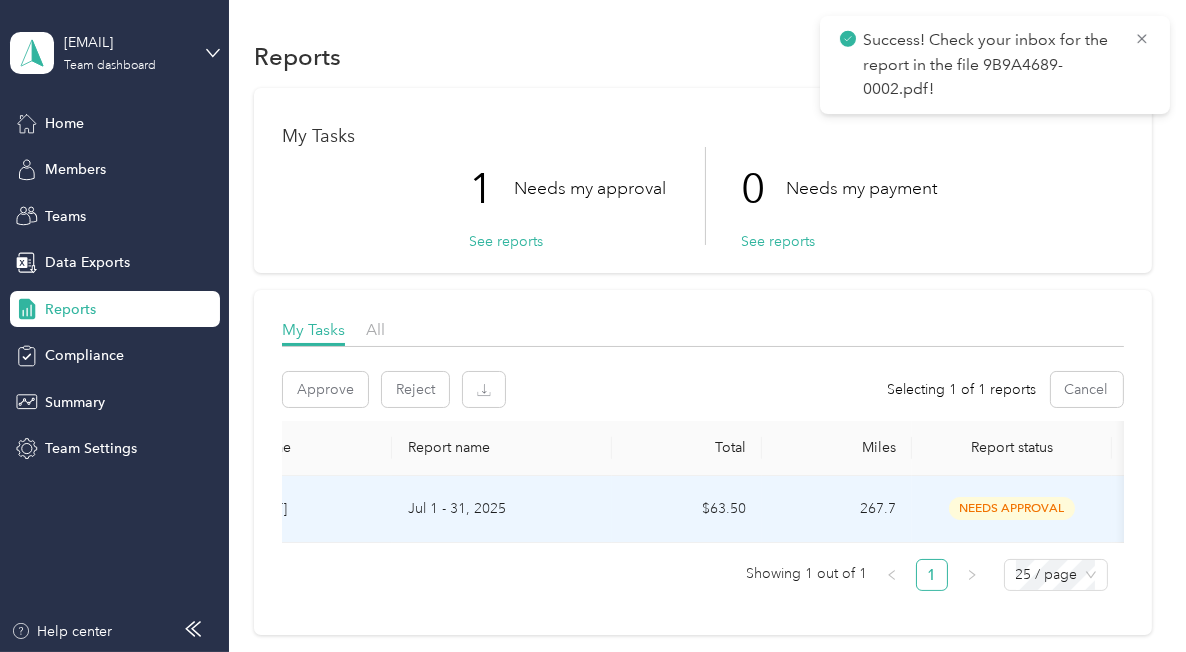 scroll, scrollTop: 0, scrollLeft: 0, axis: both 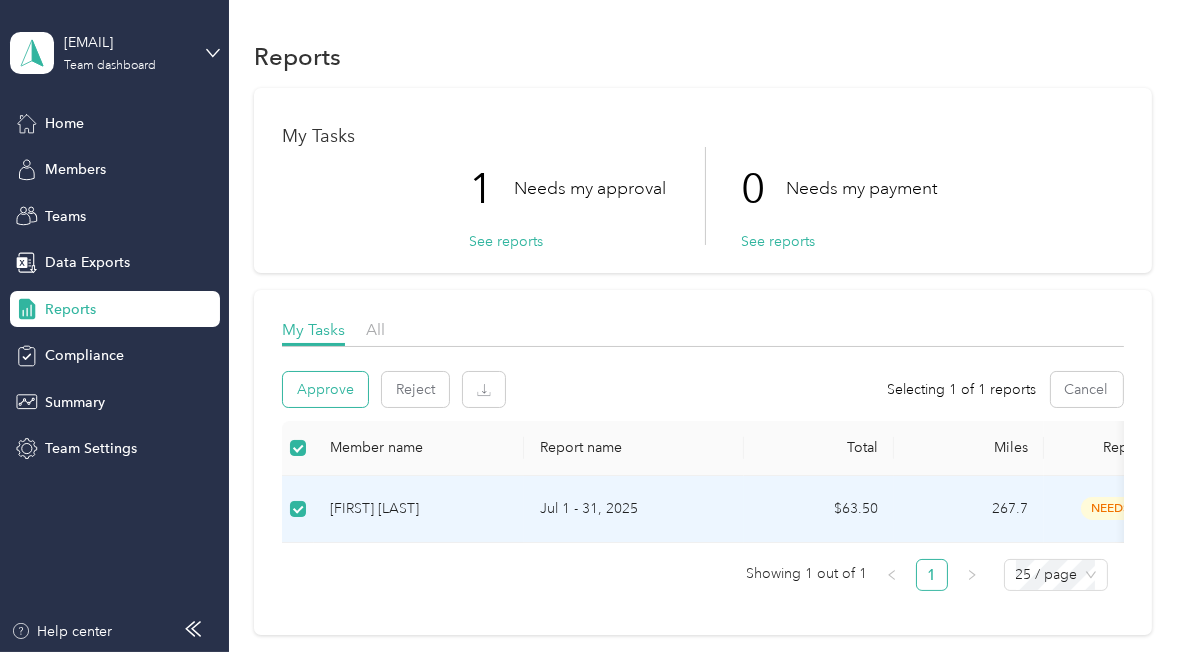 click on "Approve" at bounding box center (325, 389) 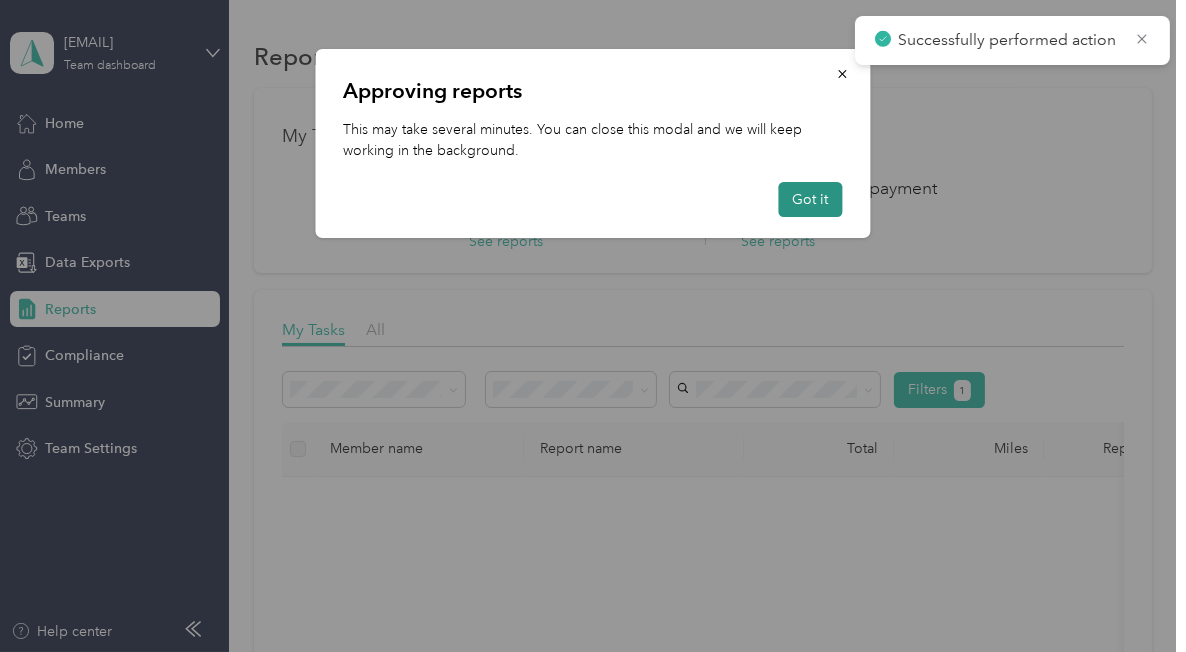drag, startPoint x: 817, startPoint y: 194, endPoint x: 862, endPoint y: 140, distance: 70.292244 